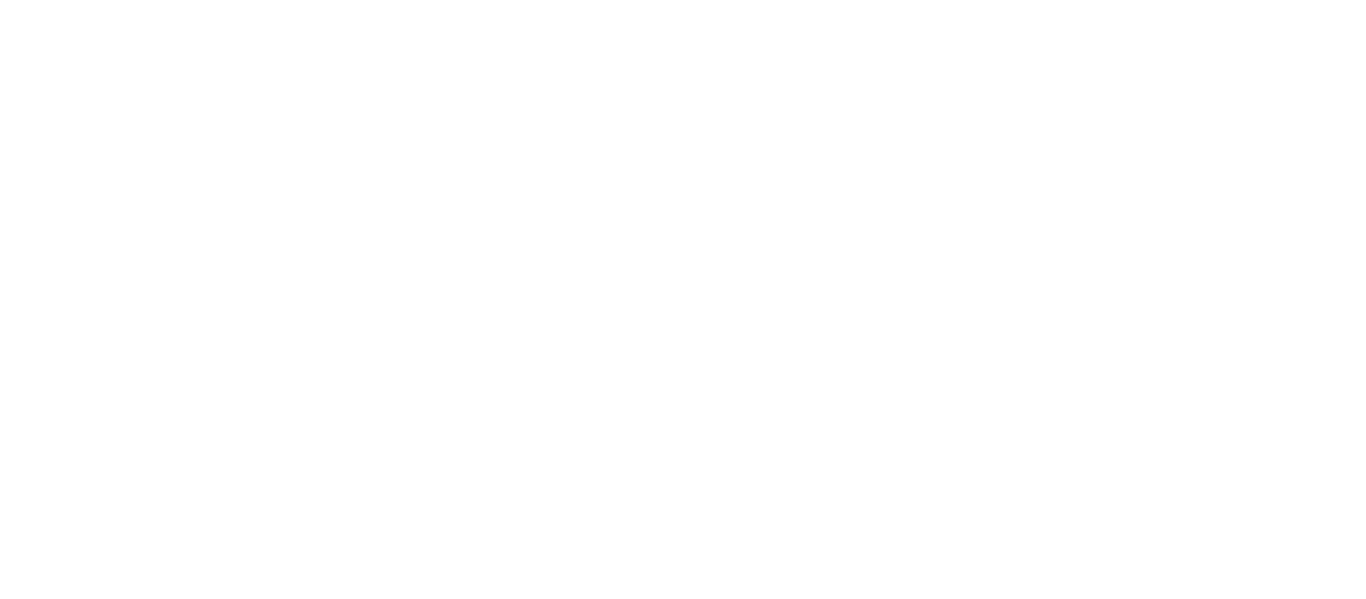 scroll, scrollTop: 0, scrollLeft: 0, axis: both 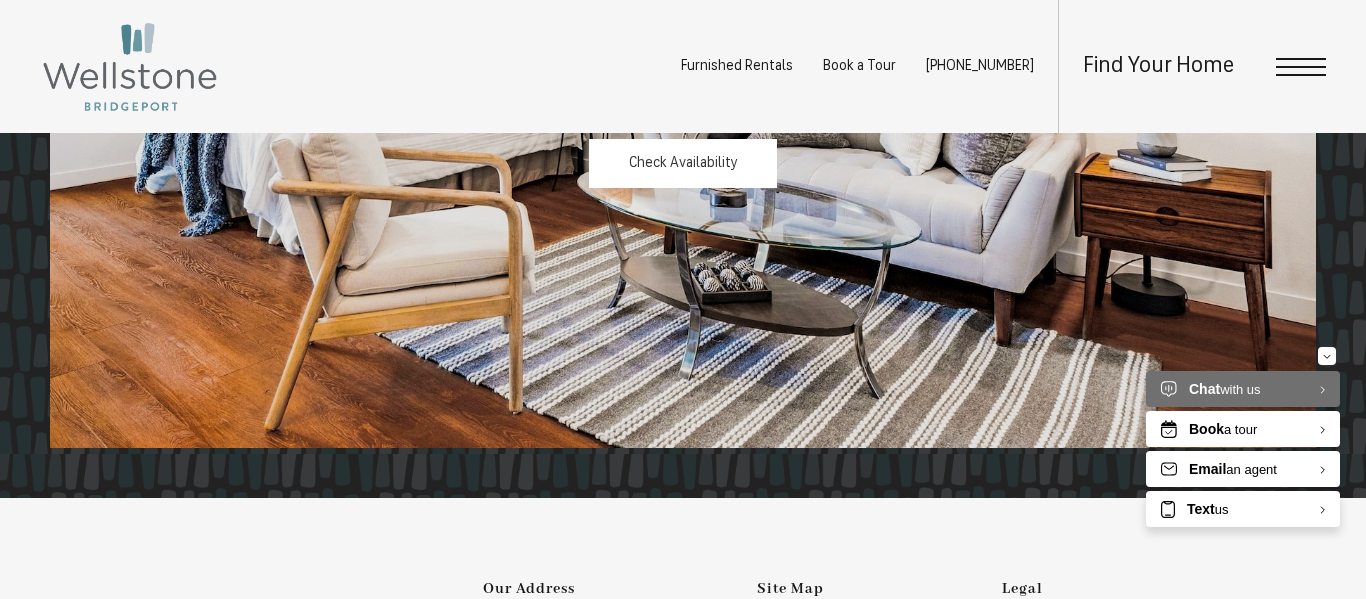 click on "Check Availability" at bounding box center [683, 163] 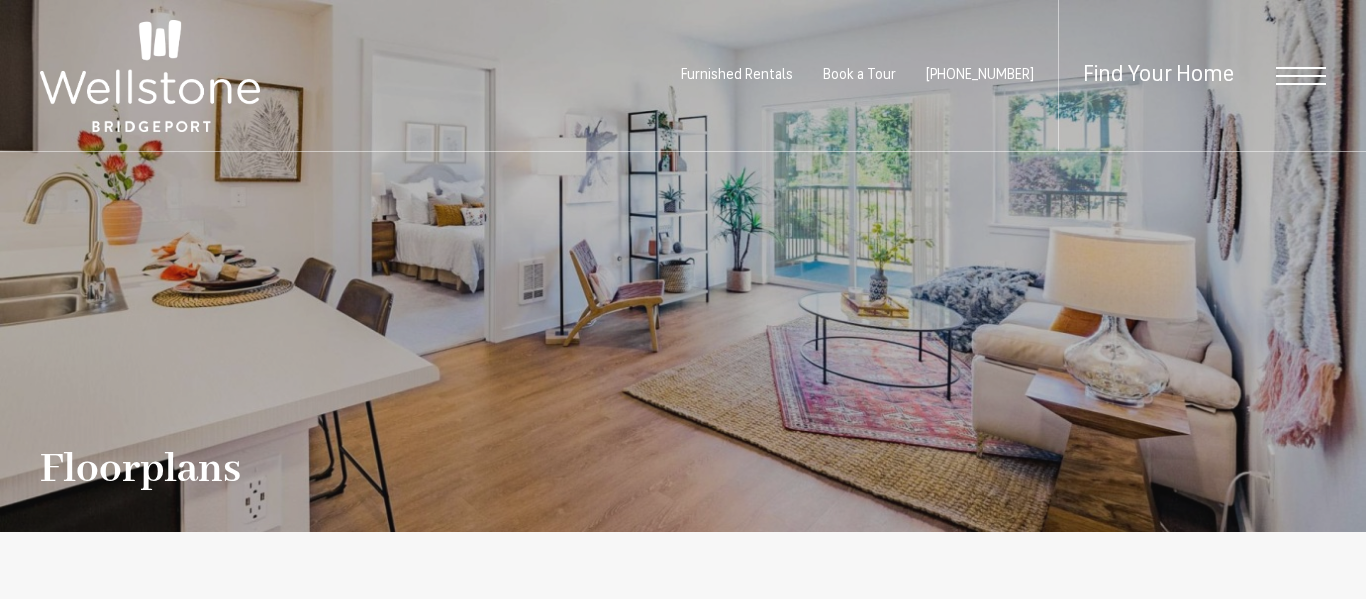 scroll, scrollTop: 0, scrollLeft: 0, axis: both 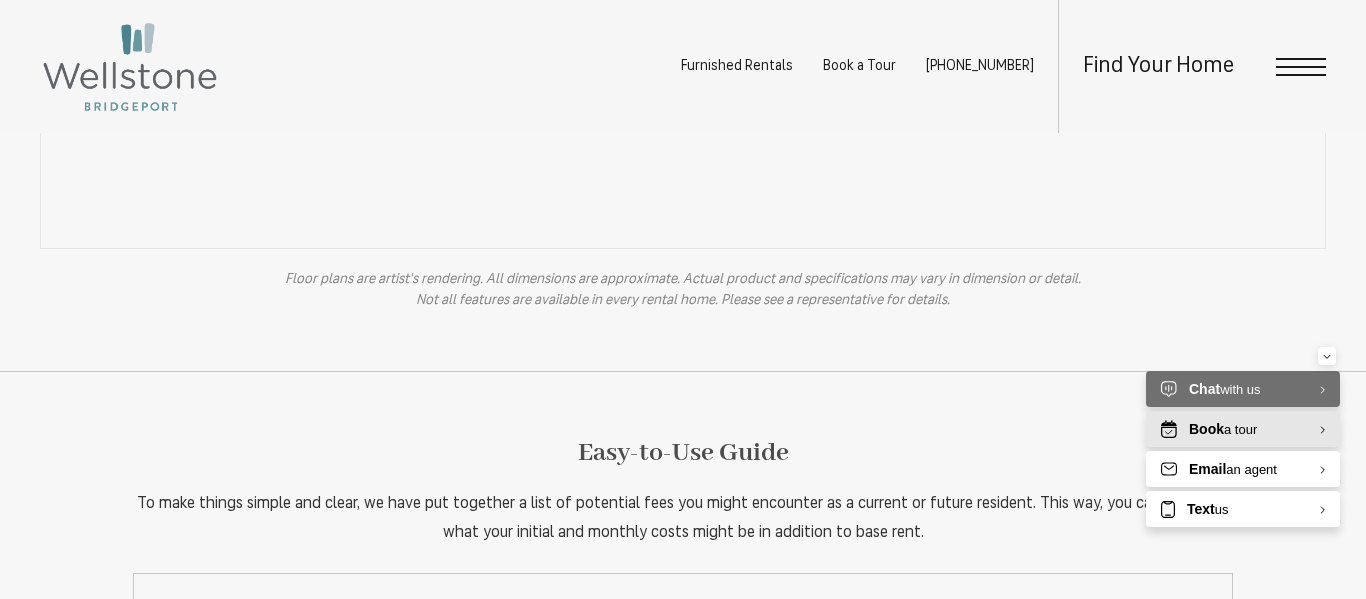 click on "Book
a tour" at bounding box center [1223, 429] 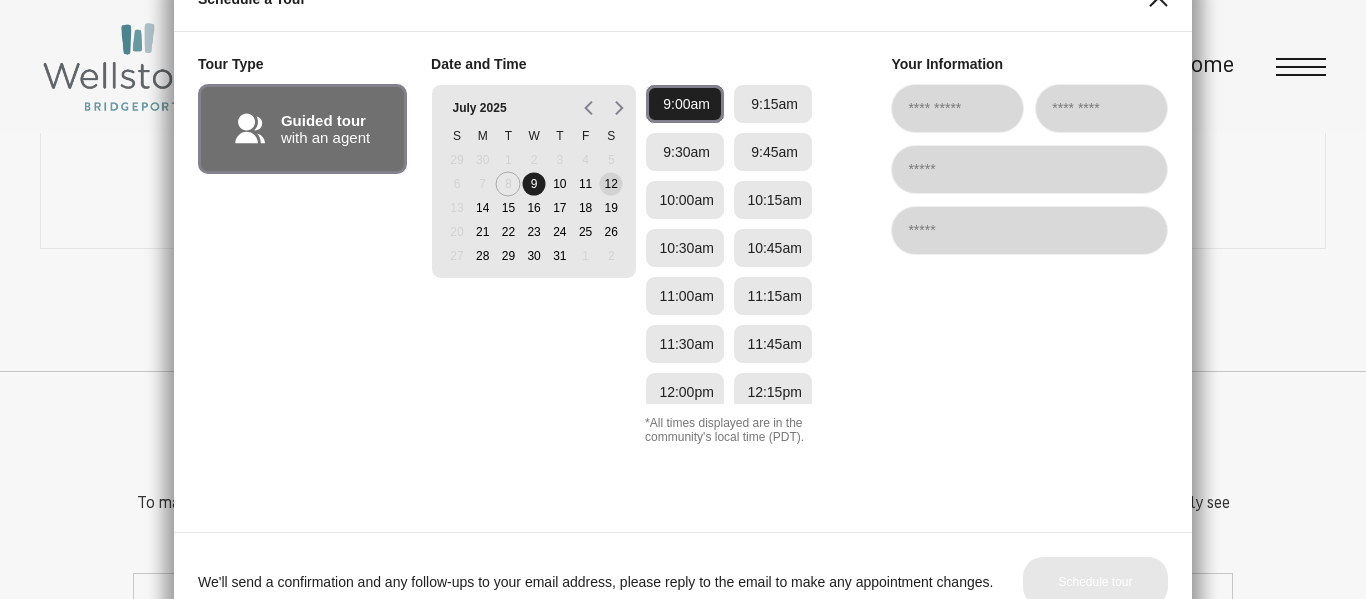 click on "12" at bounding box center [611, 184] 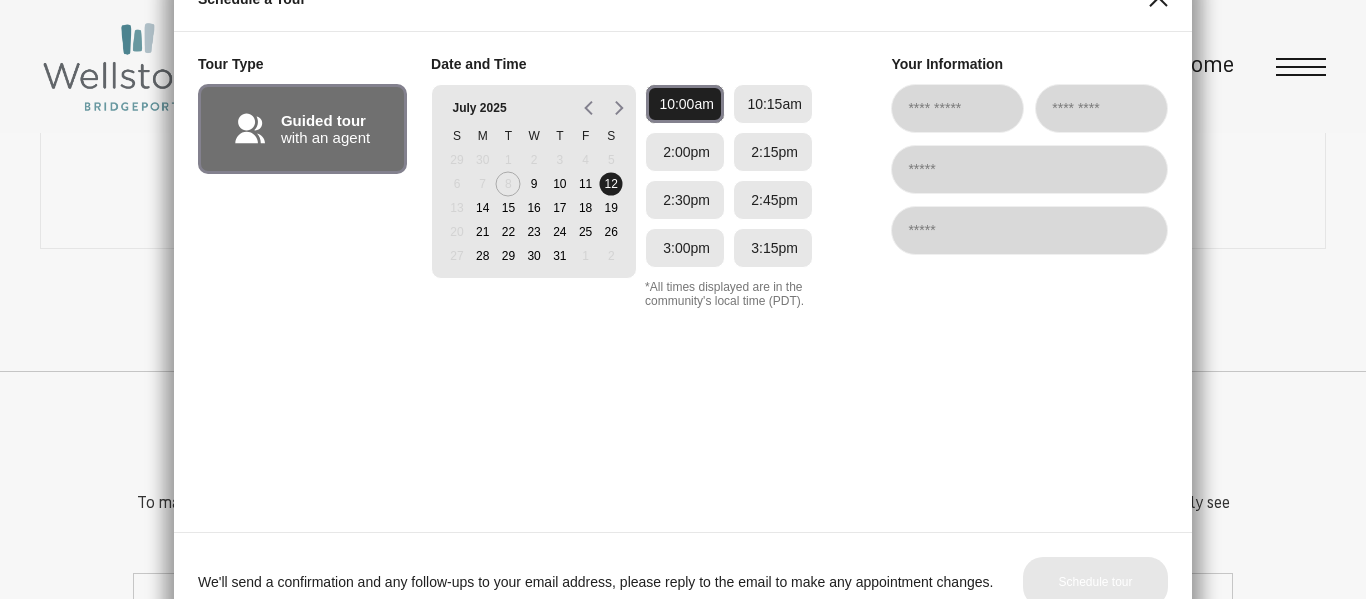 click on "2:15pm" at bounding box center (773, 152) 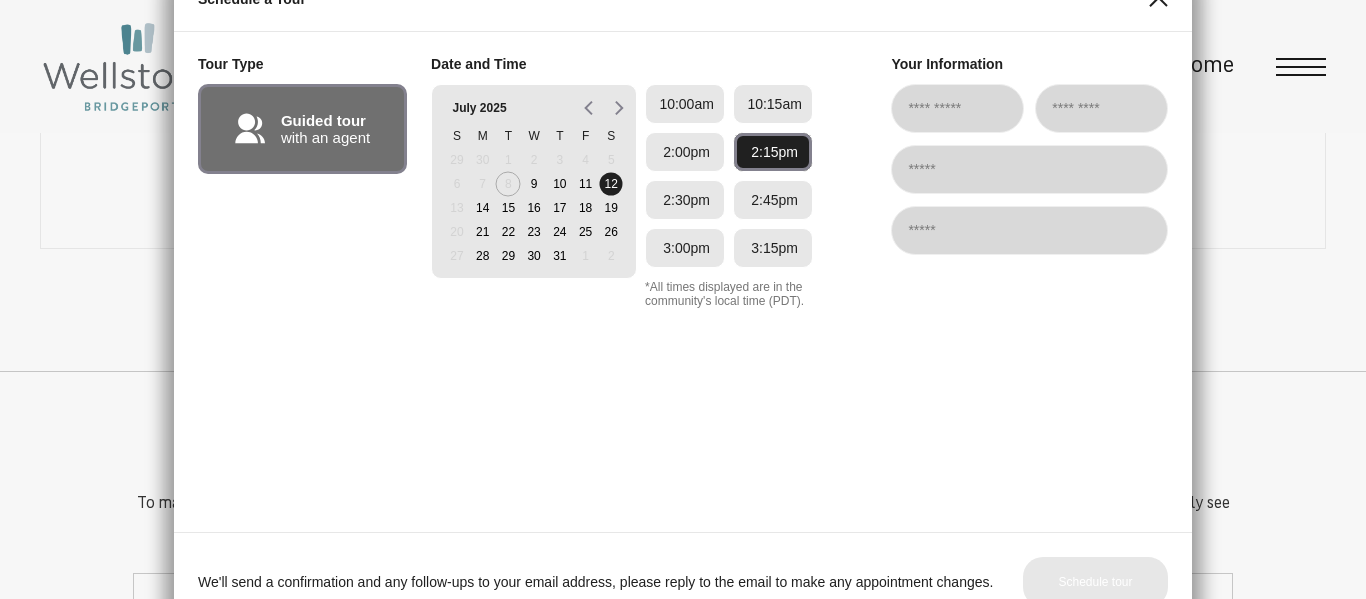 click at bounding box center (957, 108) 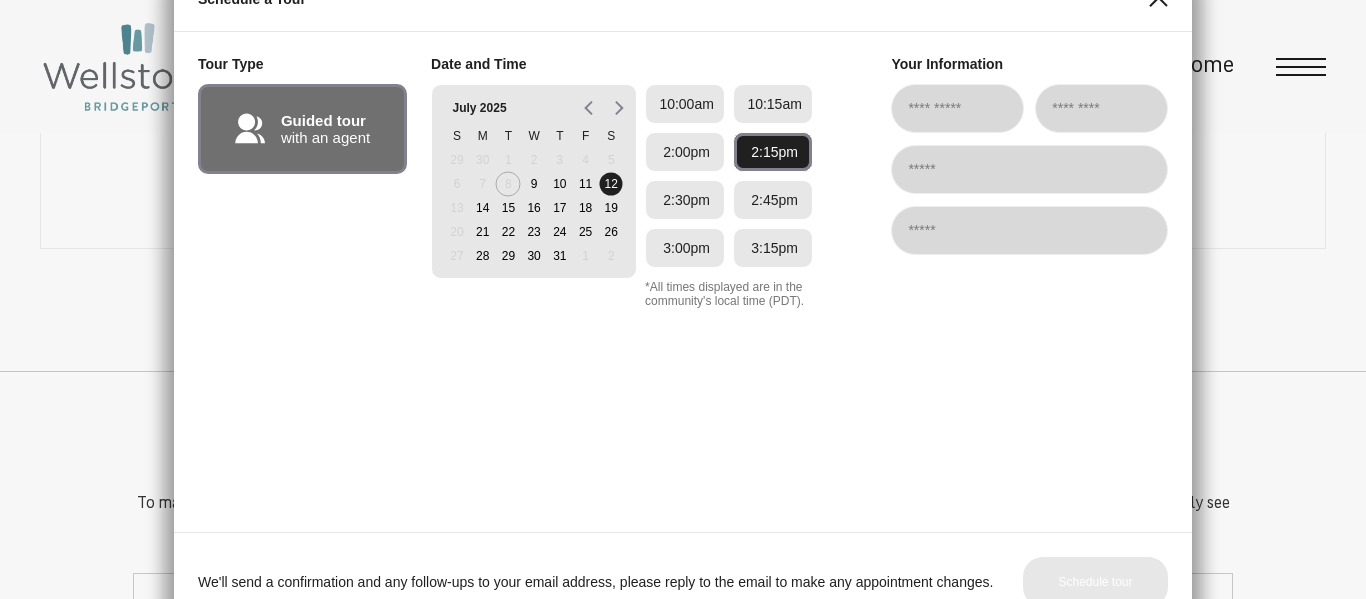 type on "*******" 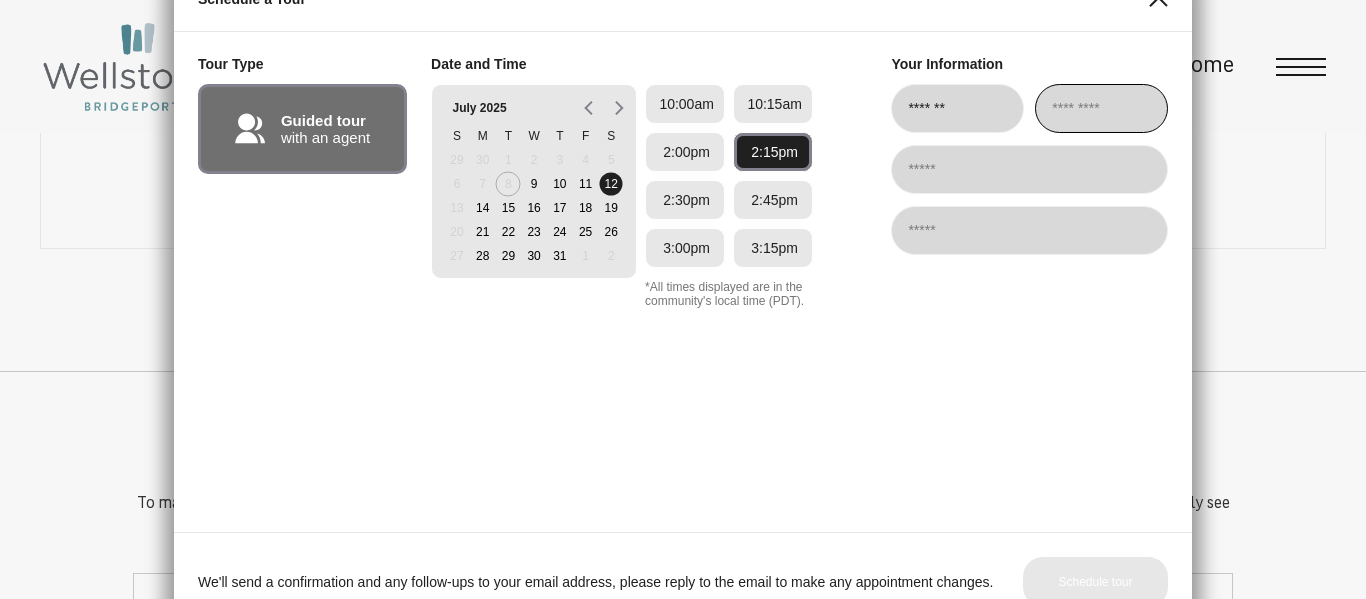 type on "****" 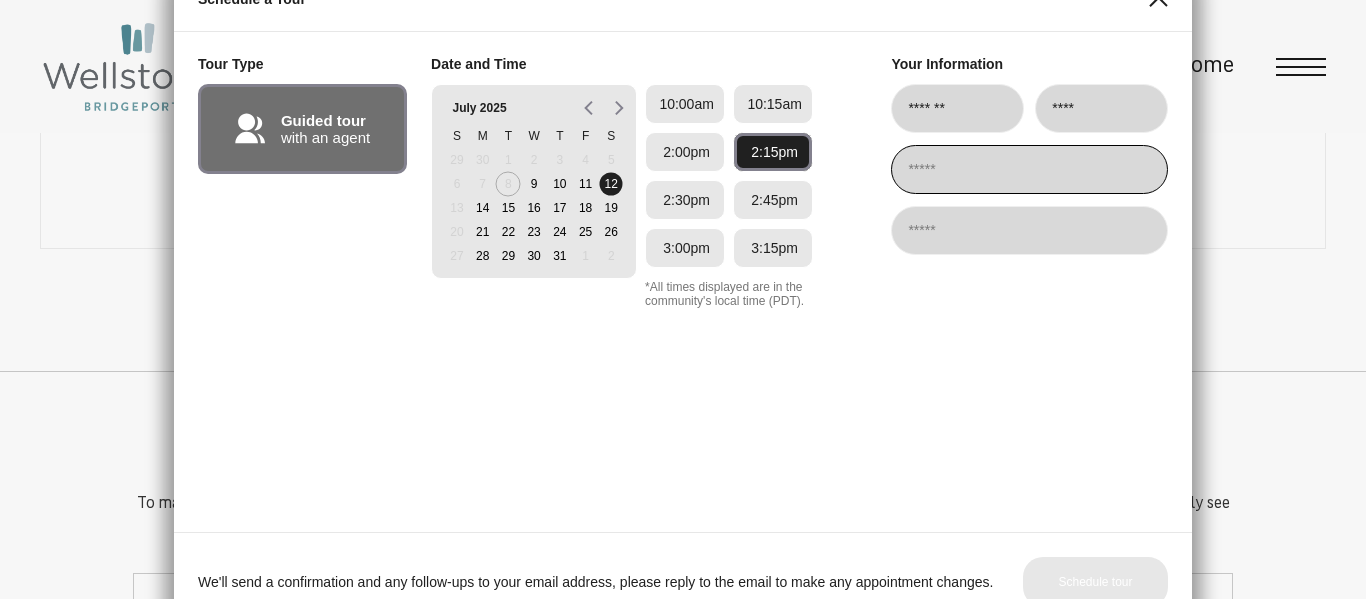 type on "**********" 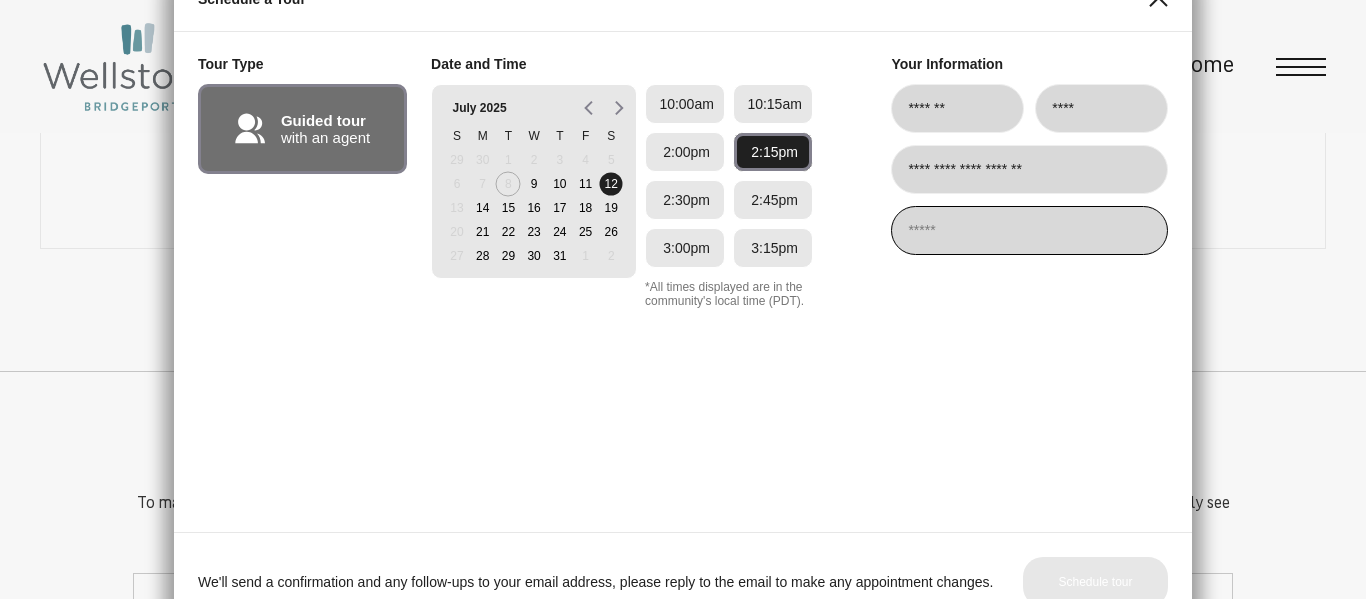 type on "**********" 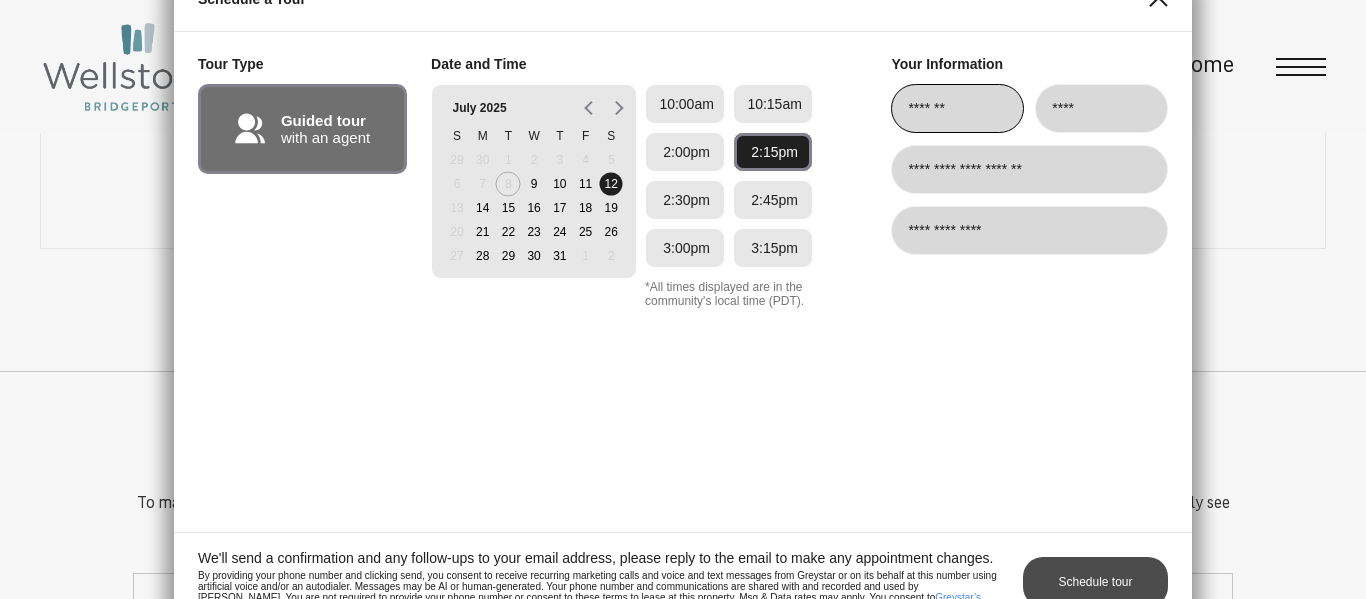 click on "Schedule tour" at bounding box center [1095, 582] 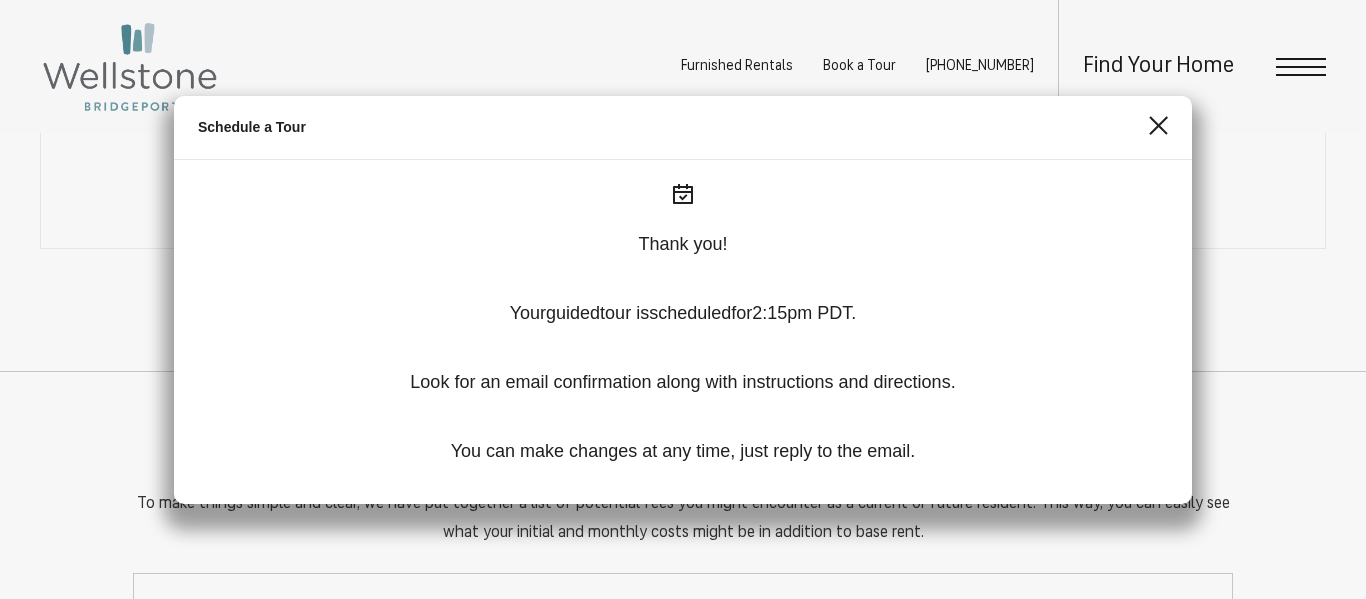 click 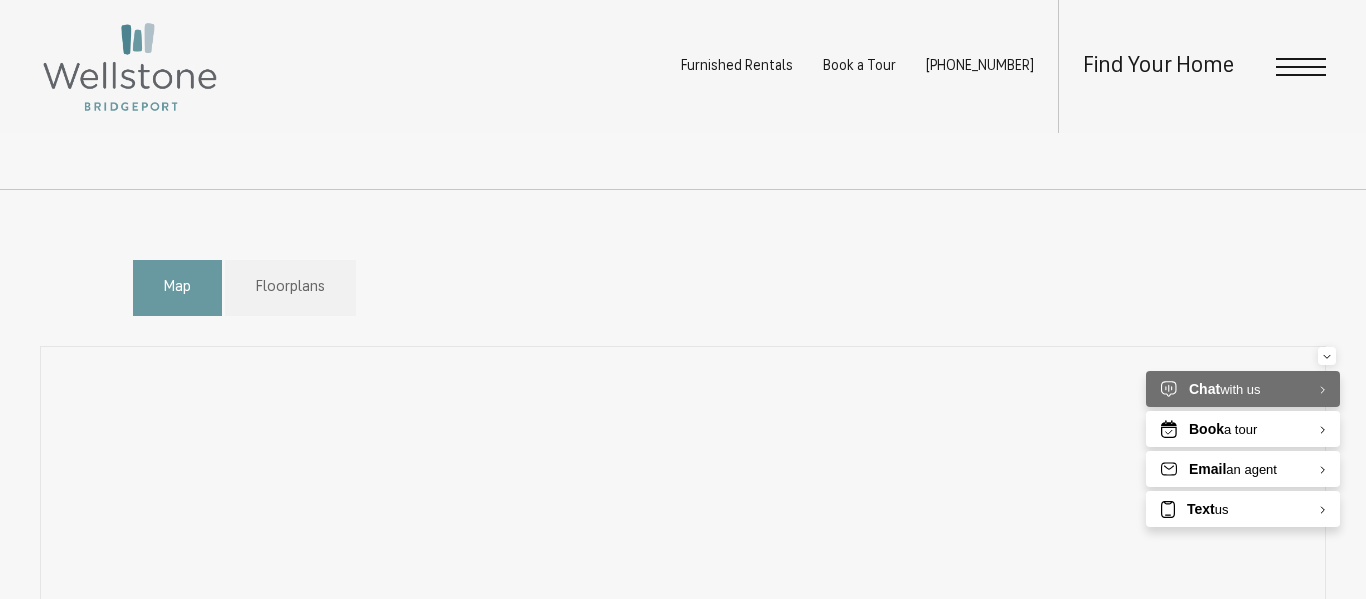scroll, scrollTop: 938, scrollLeft: 0, axis: vertical 